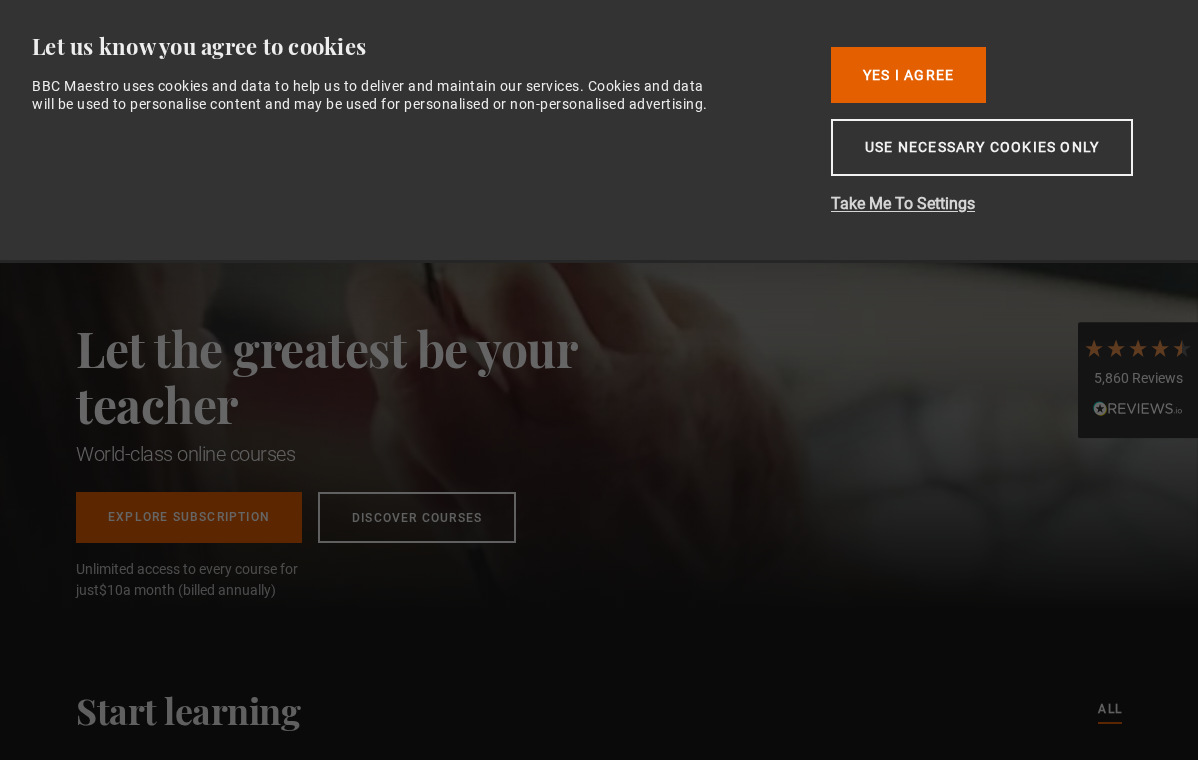 scroll, scrollTop: 0, scrollLeft: 0, axis: both 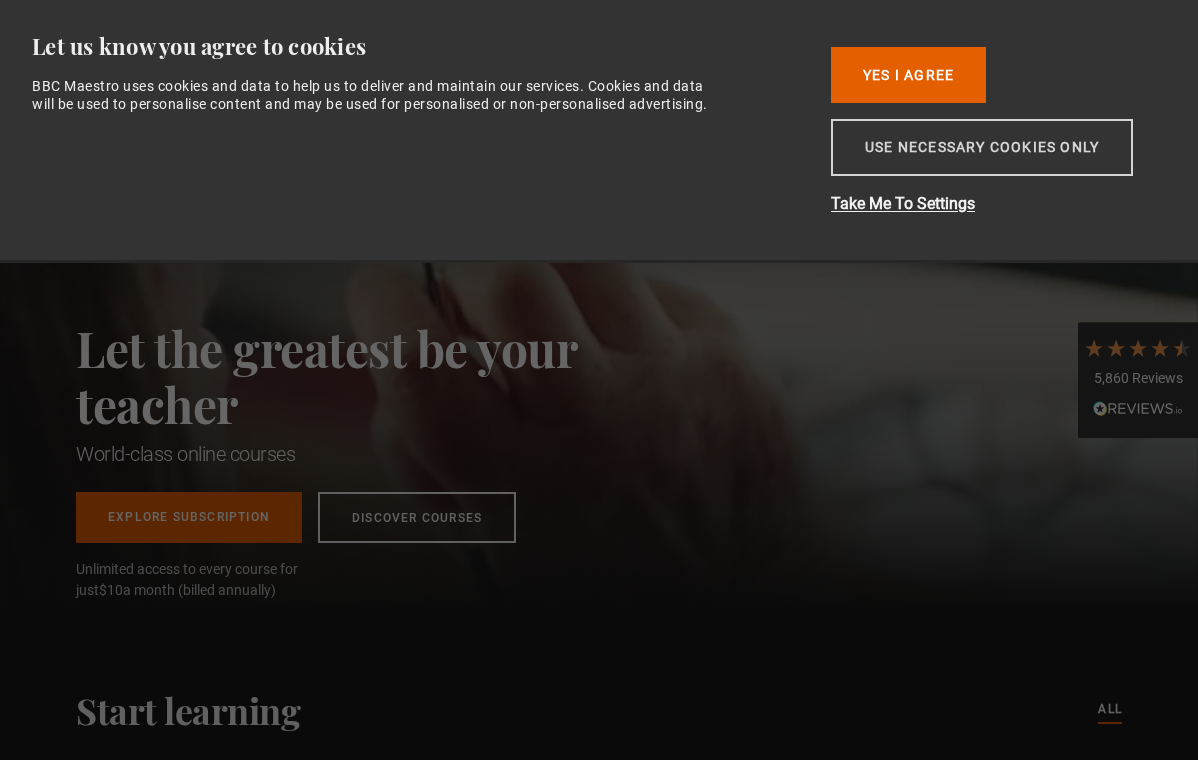 click on "Use necessary cookies only" at bounding box center [982, 147] 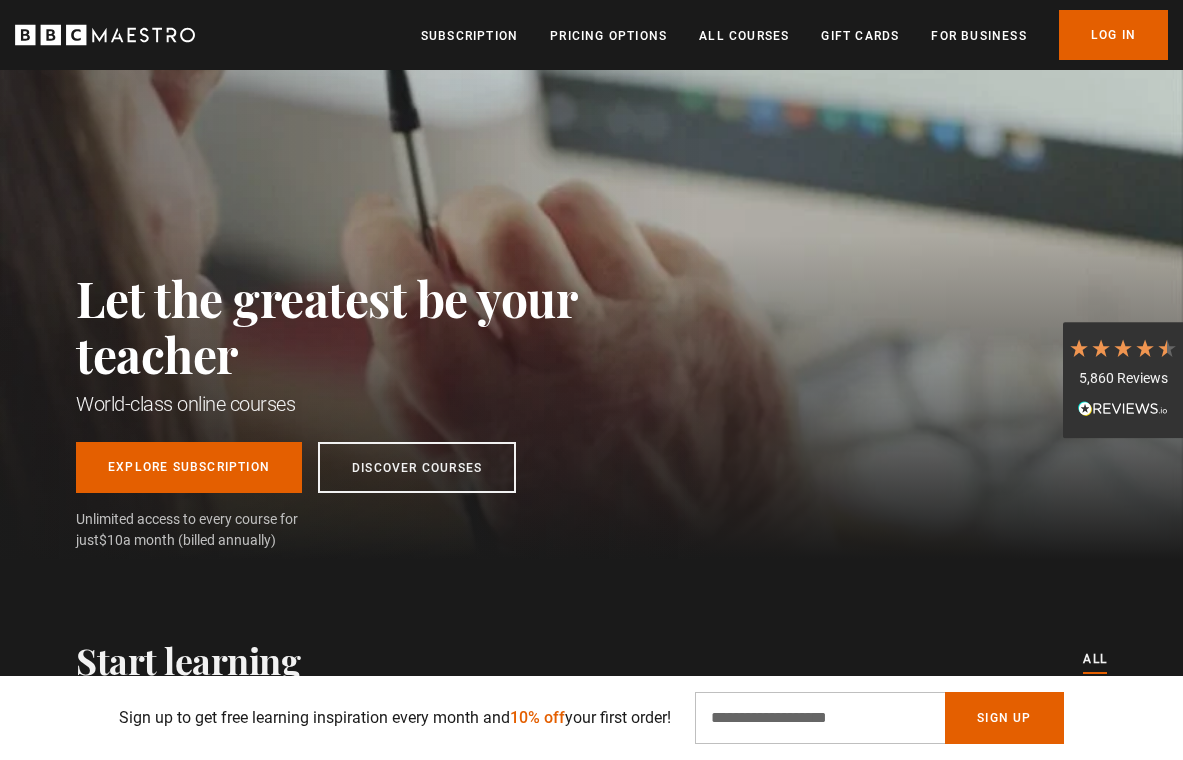 scroll, scrollTop: 52, scrollLeft: 0, axis: vertical 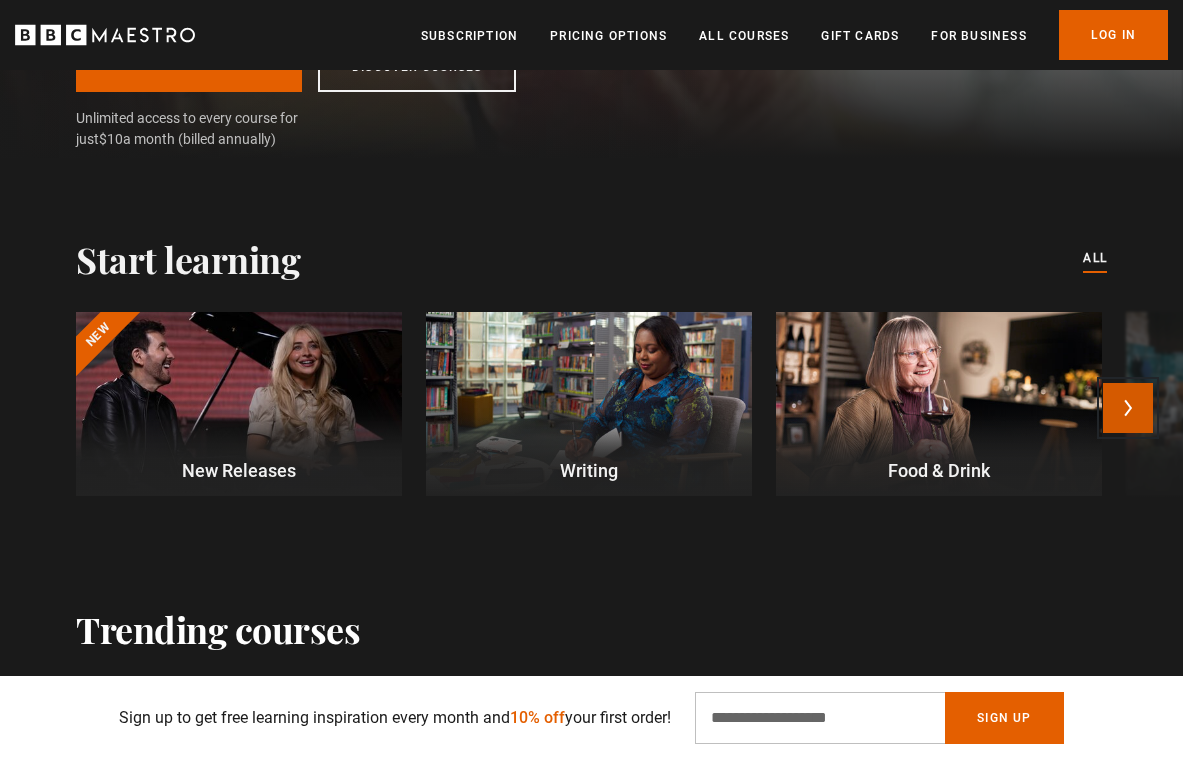click on "Next" at bounding box center [1128, 408] 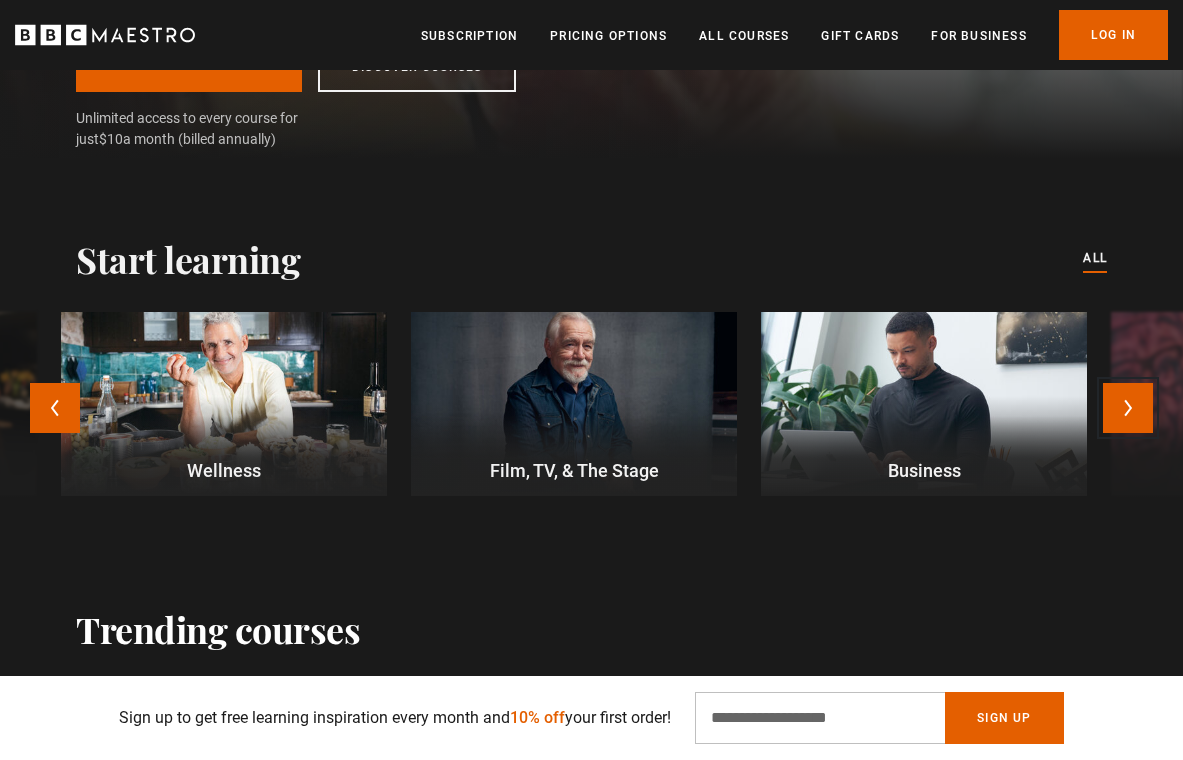 scroll, scrollTop: 0, scrollLeft: 454, axis: horizontal 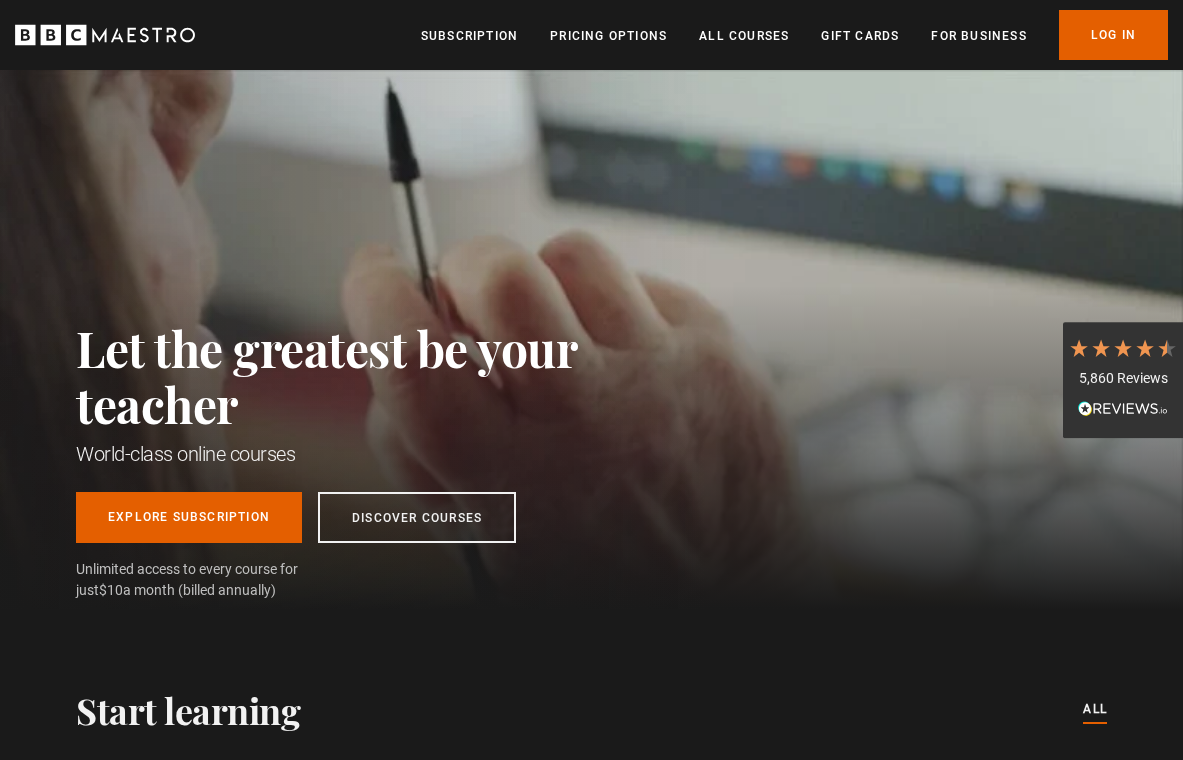 click 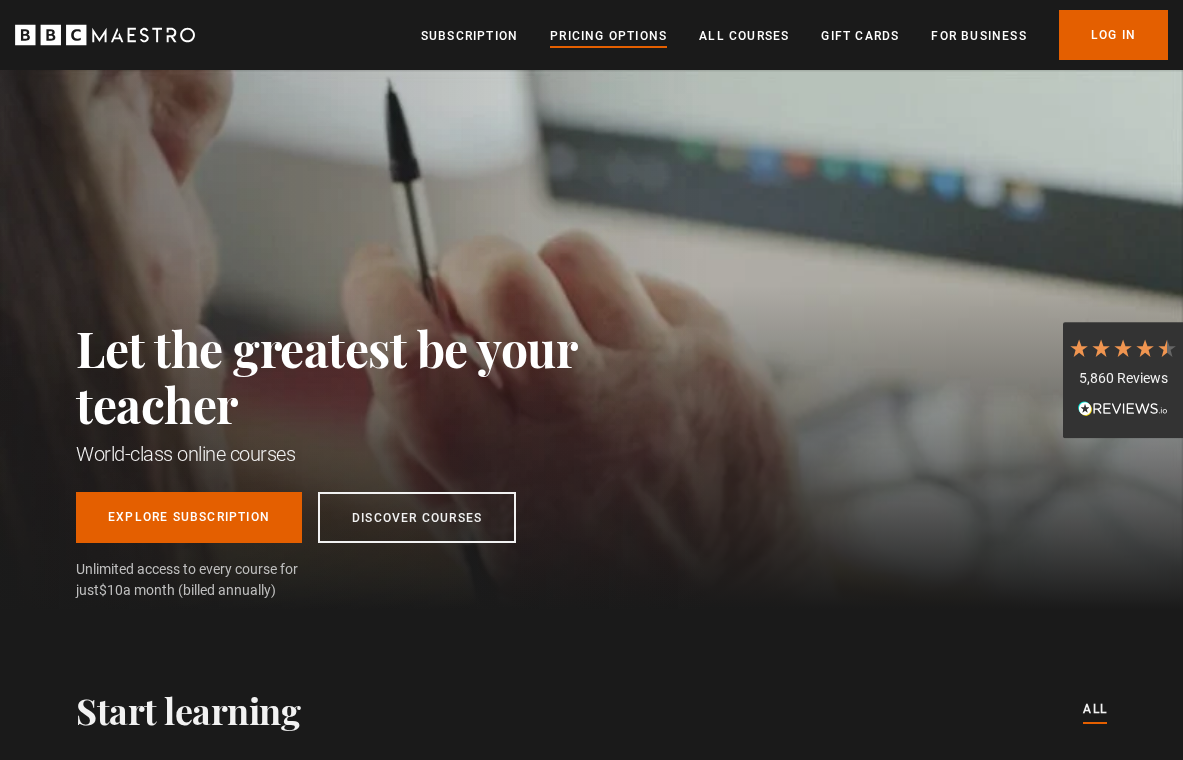 scroll, scrollTop: 0, scrollLeft: 0, axis: both 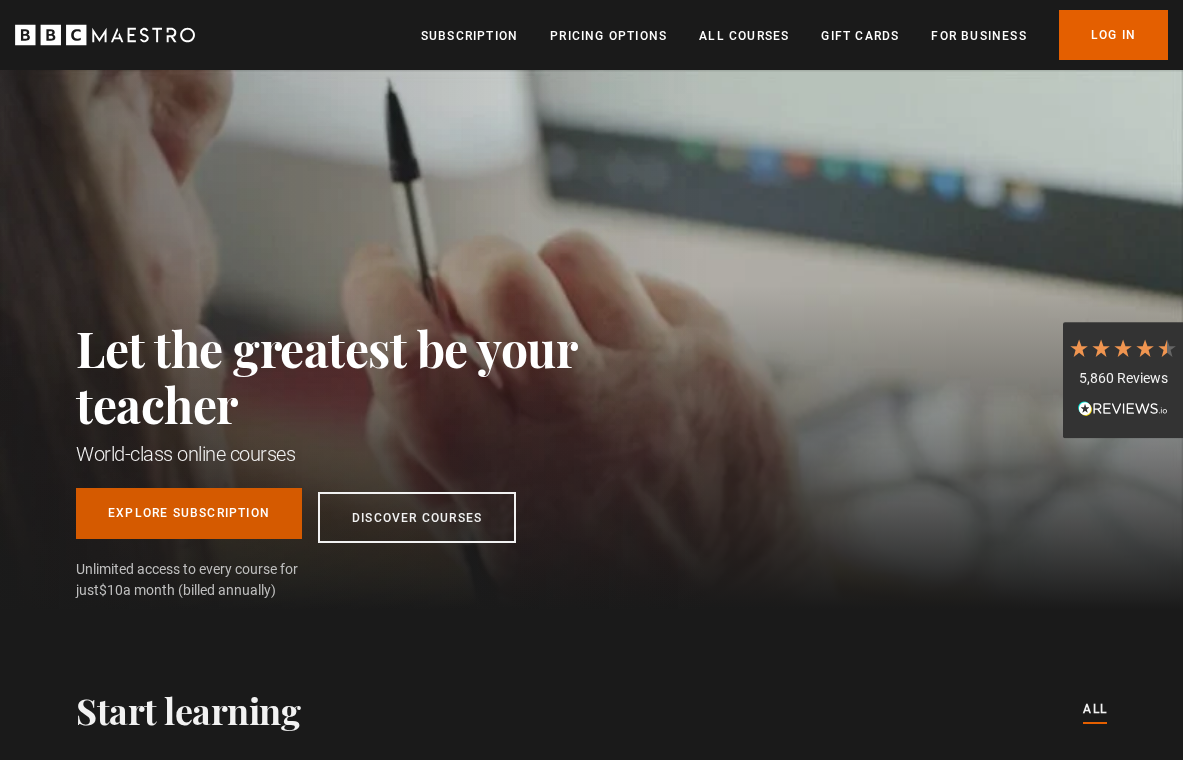 click on "Explore Subscription" at bounding box center (189, 513) 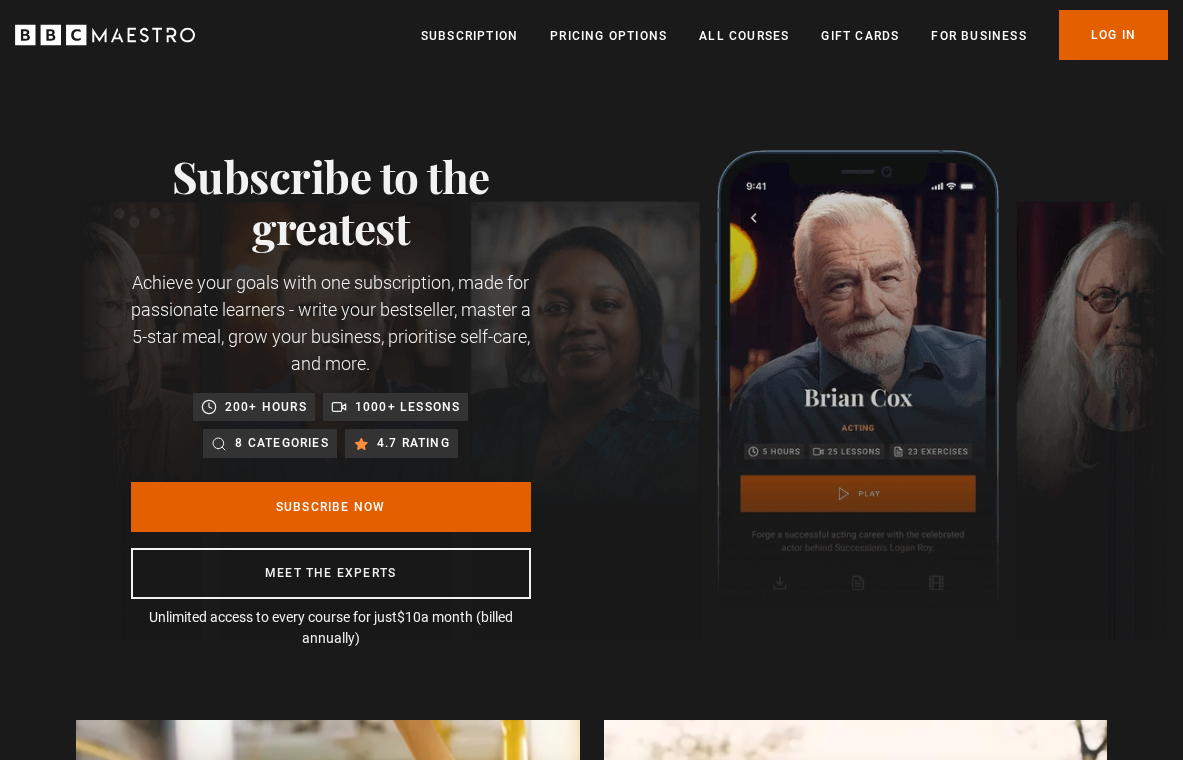 scroll, scrollTop: 0, scrollLeft: 0, axis: both 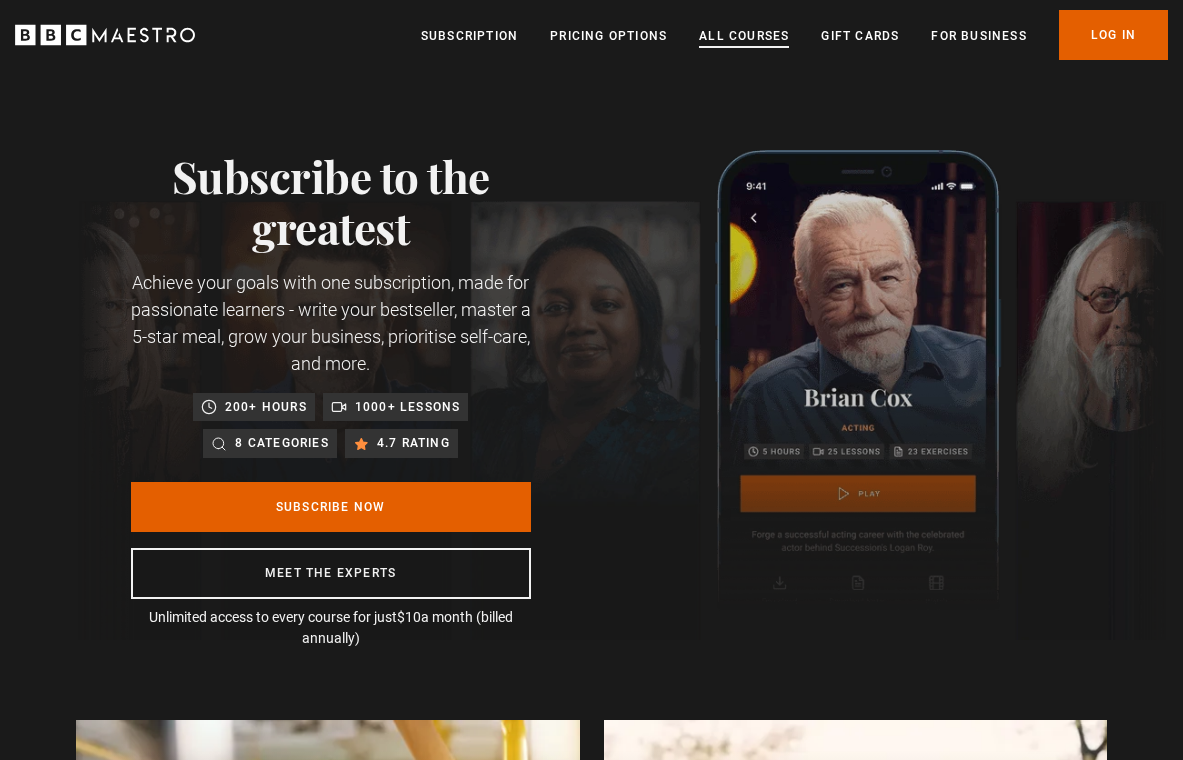 click on "All Courses" at bounding box center (744, 36) 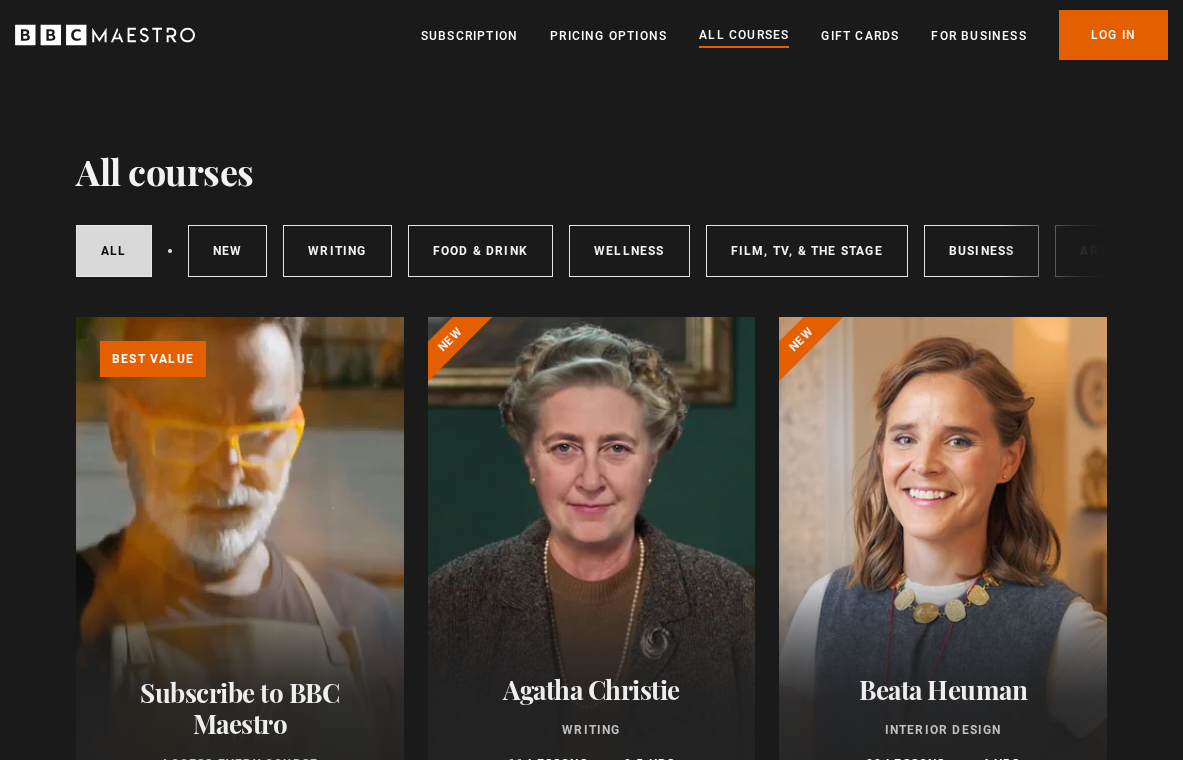 scroll, scrollTop: 0, scrollLeft: 0, axis: both 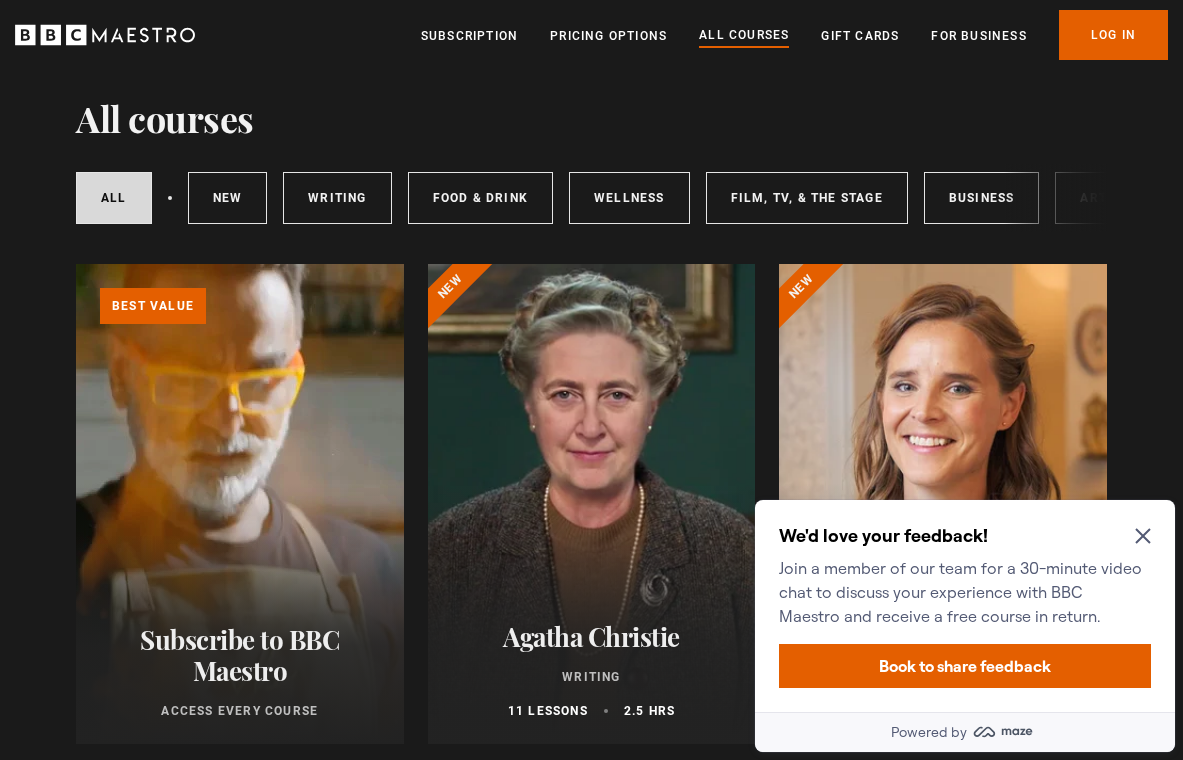 click 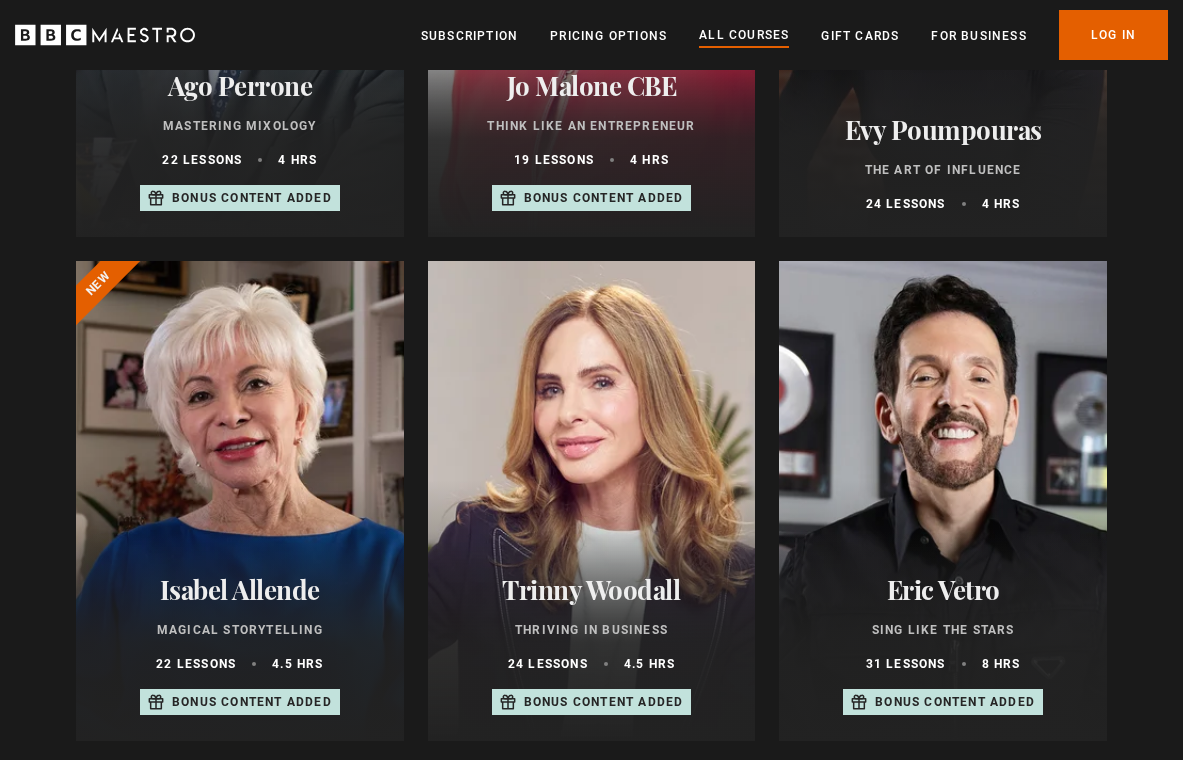 scroll, scrollTop: 1153, scrollLeft: 0, axis: vertical 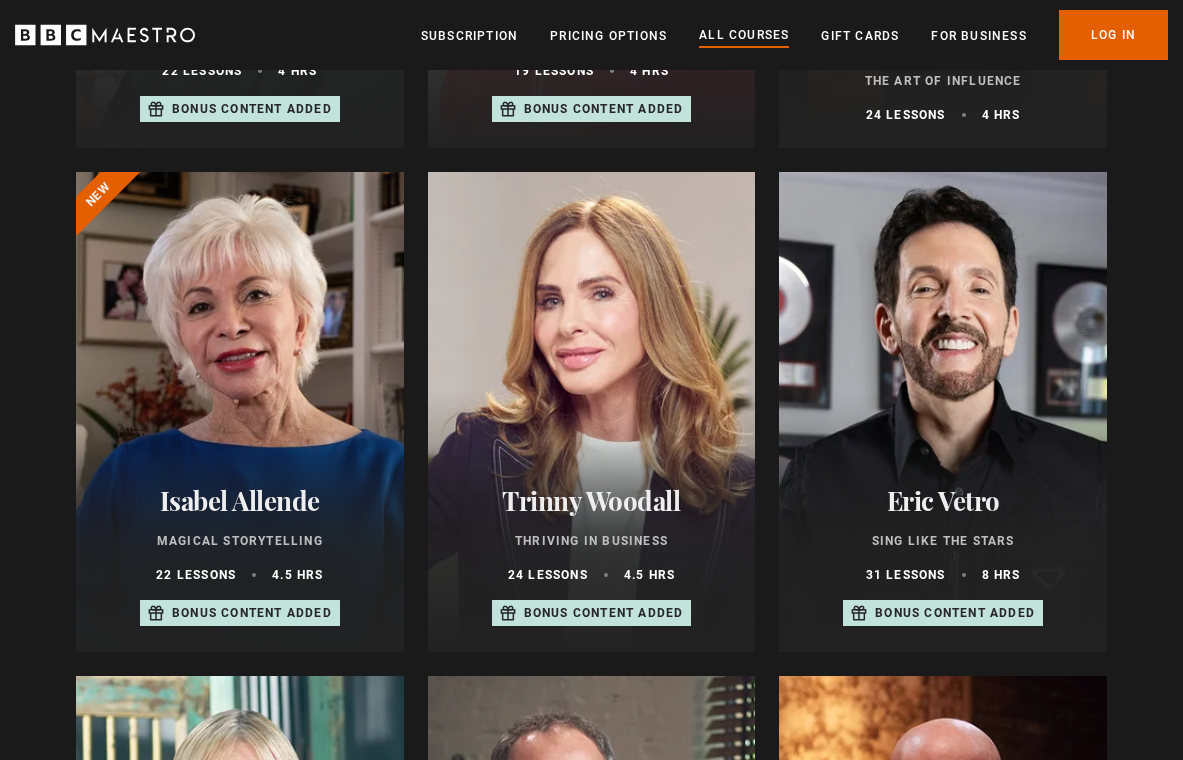 click at bounding box center [592, 412] 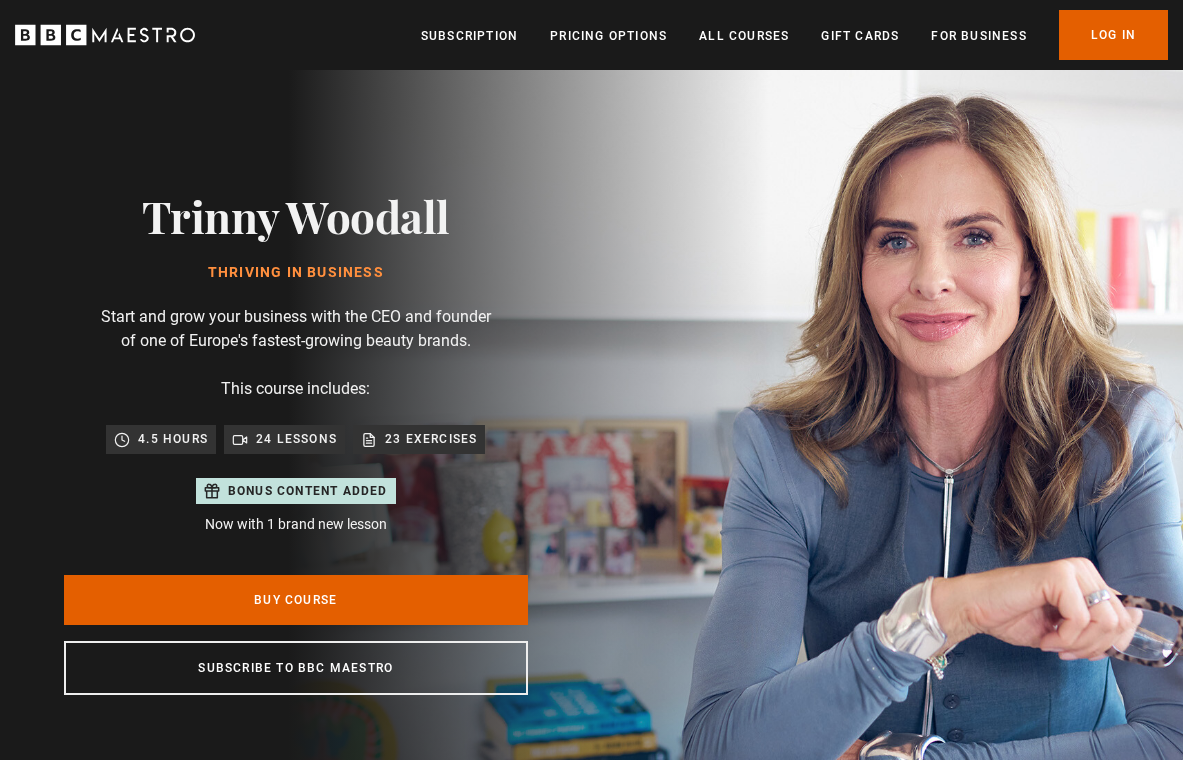 scroll, scrollTop: 0, scrollLeft: 0, axis: both 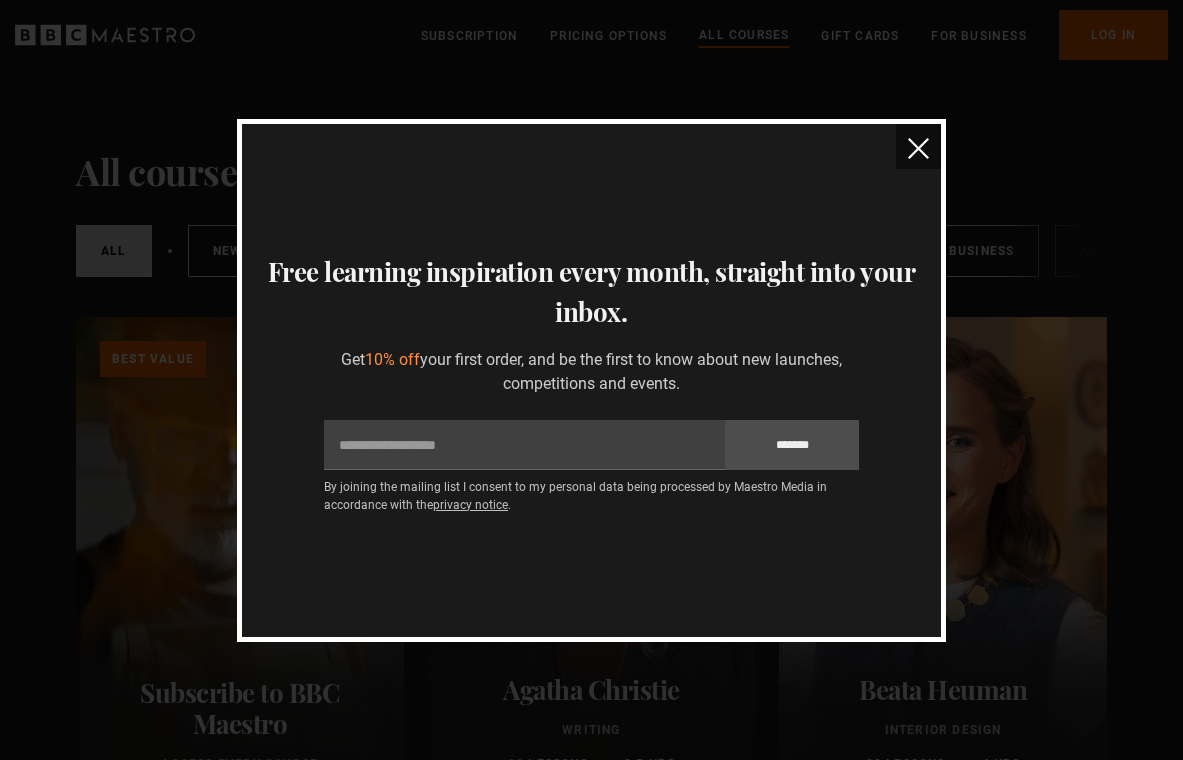 click at bounding box center (918, 148) 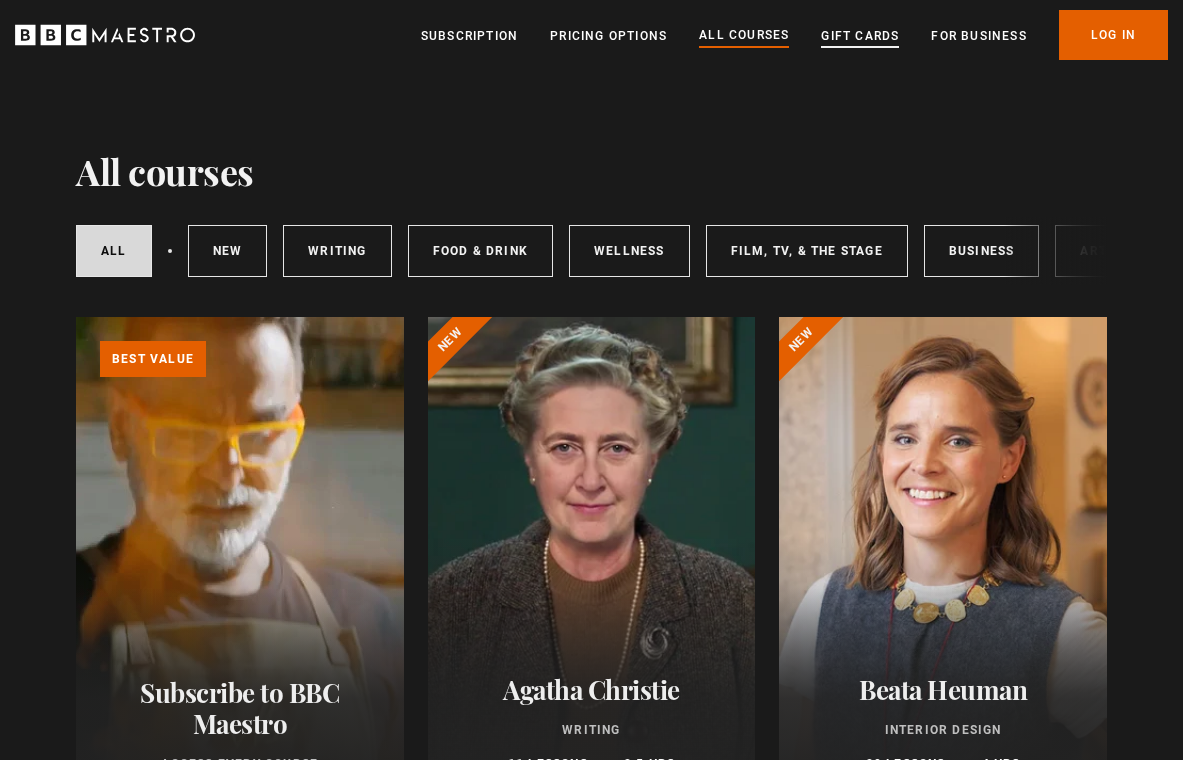 click on "Gift Cards" at bounding box center (860, 36) 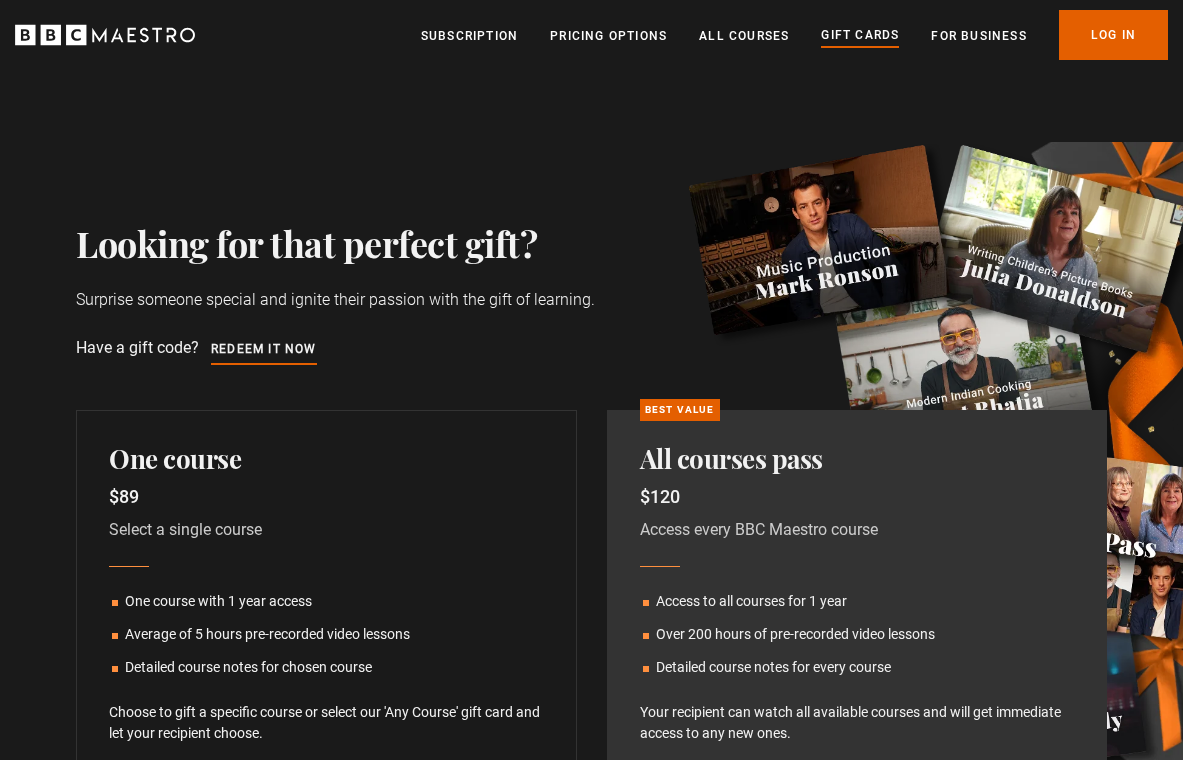 scroll, scrollTop: 0, scrollLeft: 0, axis: both 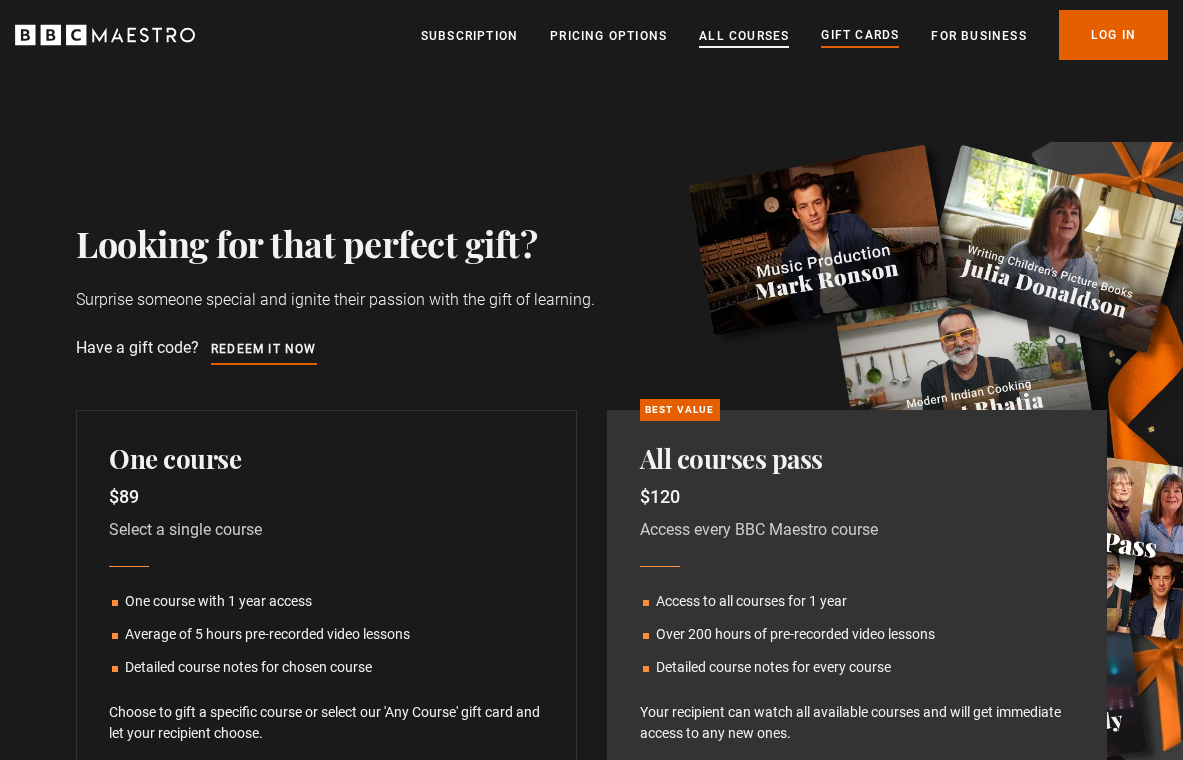 click on "All Courses" at bounding box center [744, 36] 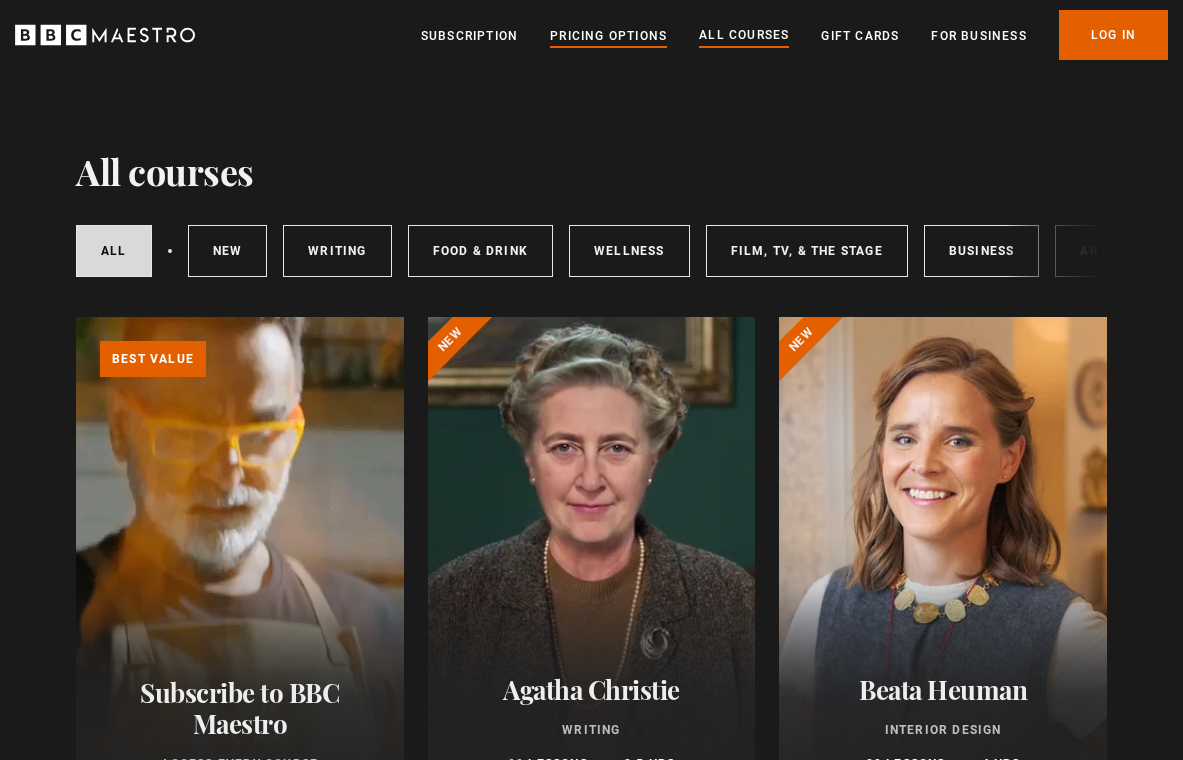 scroll, scrollTop: 0, scrollLeft: 0, axis: both 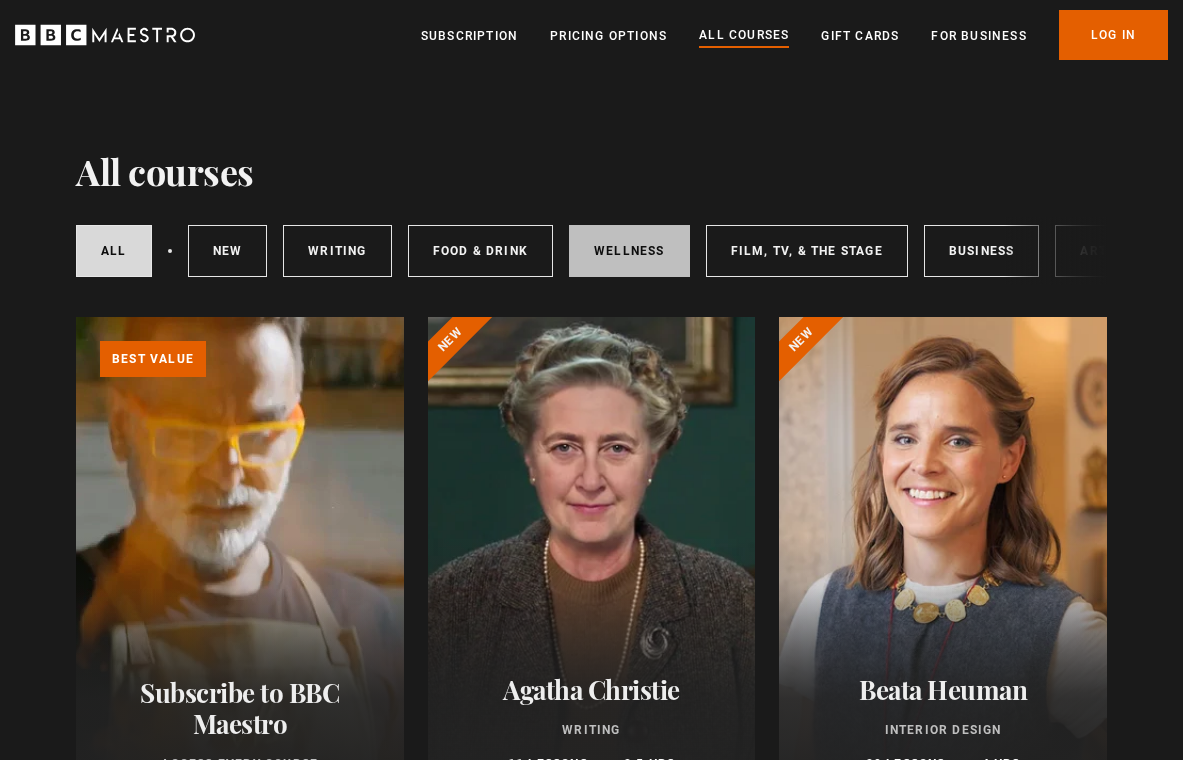 click on "Wellness" at bounding box center (629, 251) 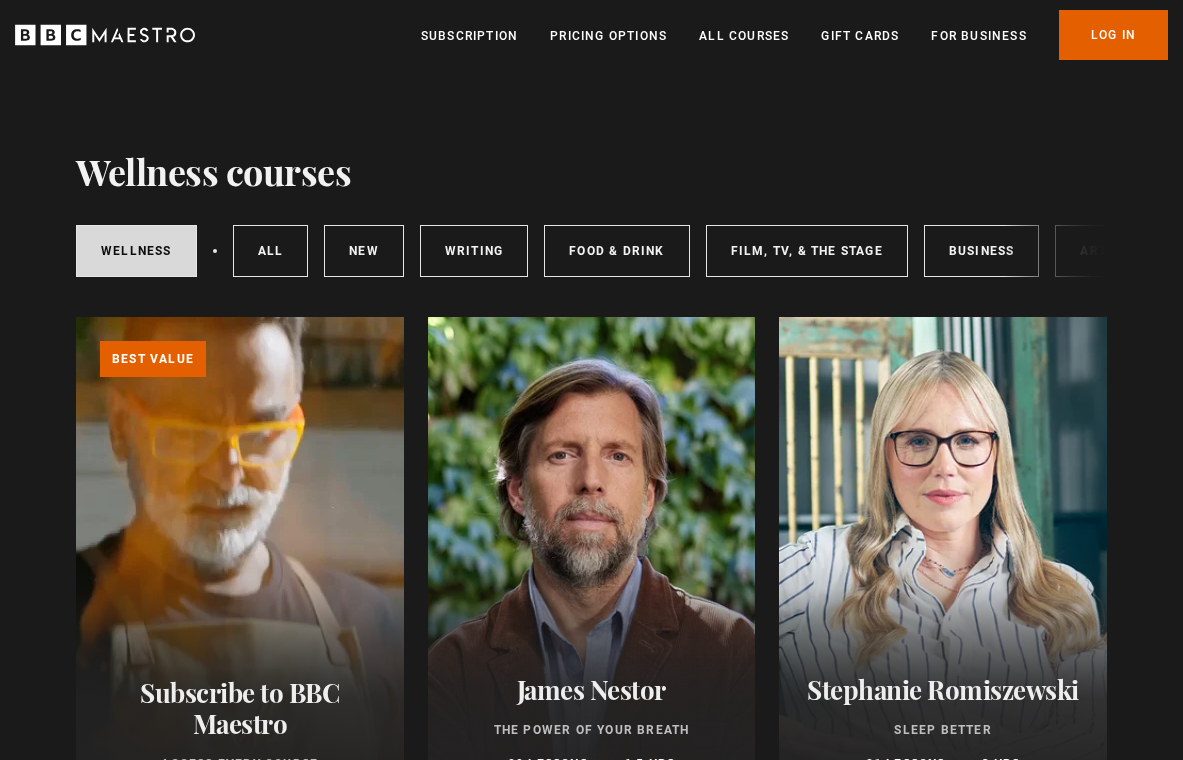 scroll, scrollTop: 0, scrollLeft: 0, axis: both 